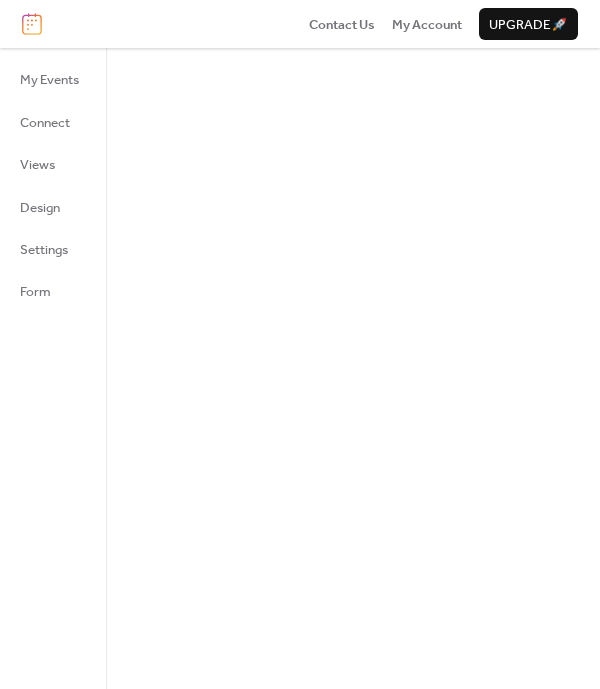 scroll, scrollTop: 0, scrollLeft: 0, axis: both 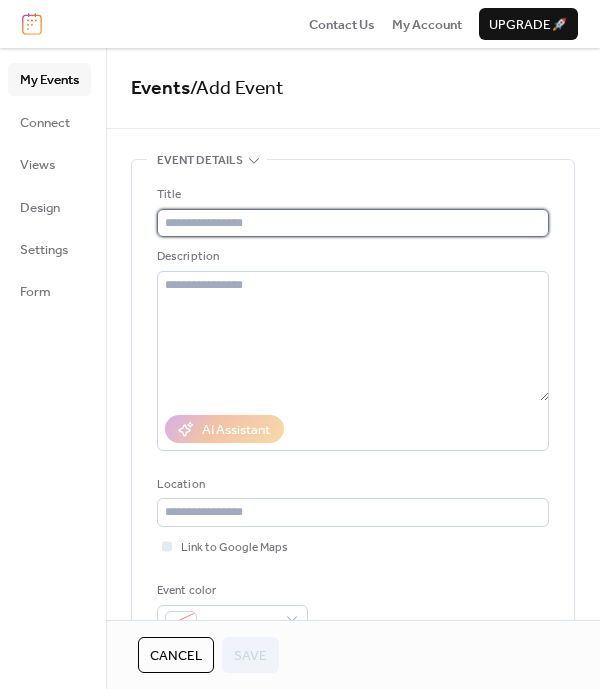 click at bounding box center [353, 223] 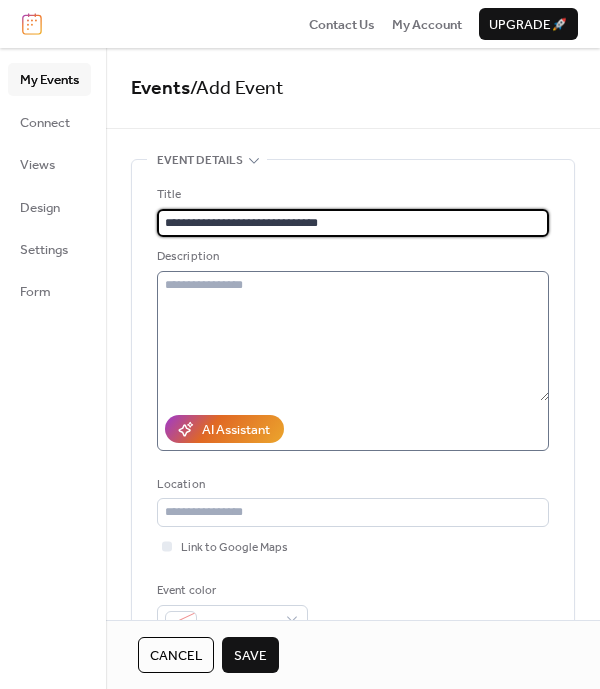 type on "**********" 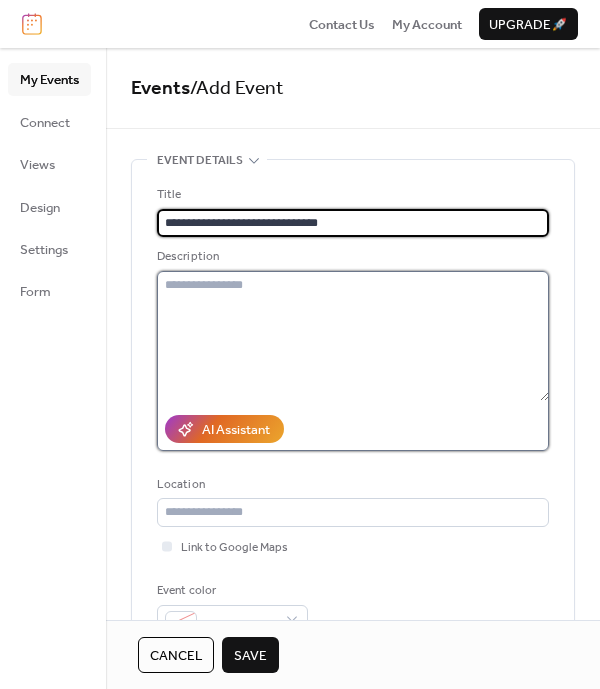 click at bounding box center (353, 336) 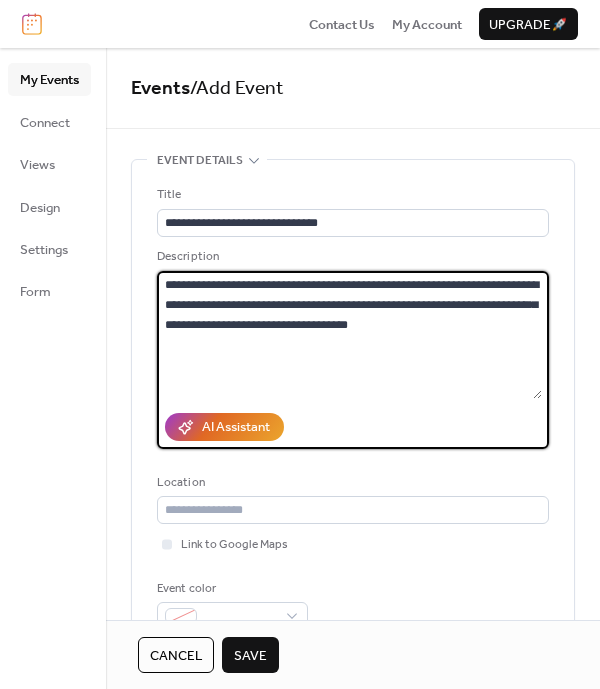 click on "**********" at bounding box center [349, 335] 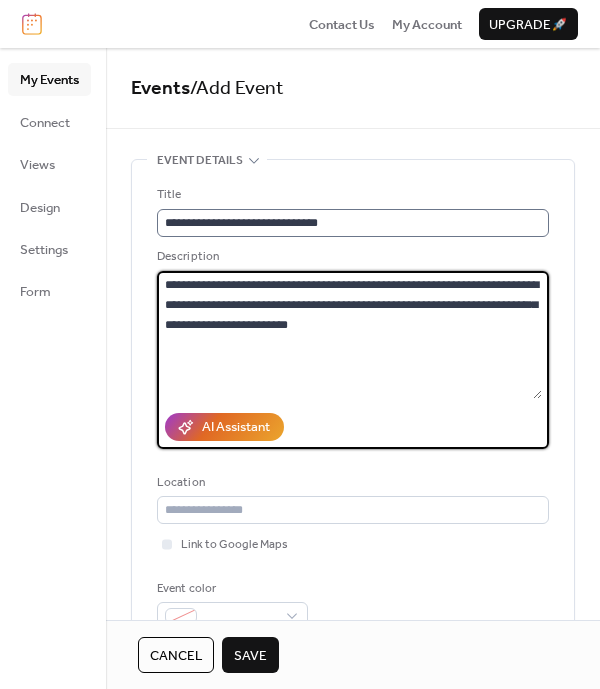 type on "**********" 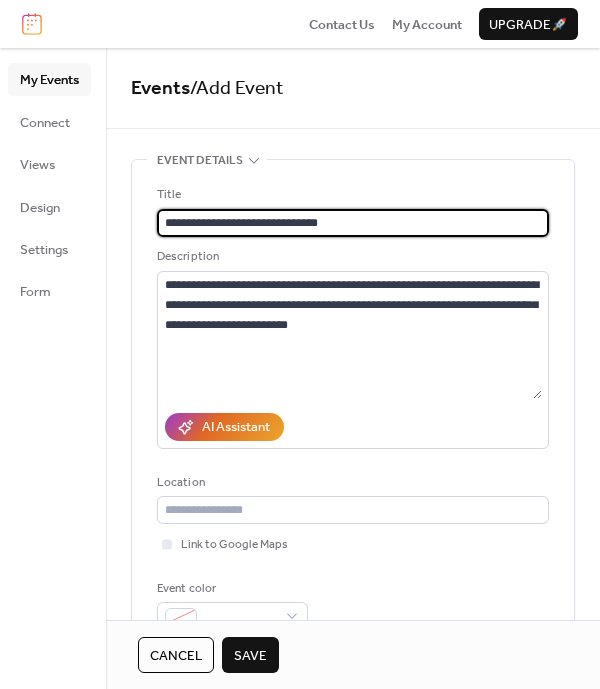 click on "**********" at bounding box center (353, 223) 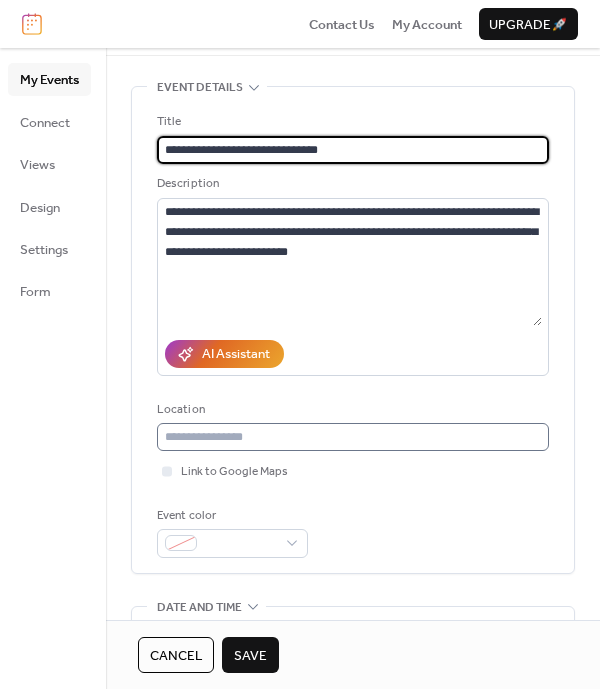 scroll, scrollTop: 83, scrollLeft: 0, axis: vertical 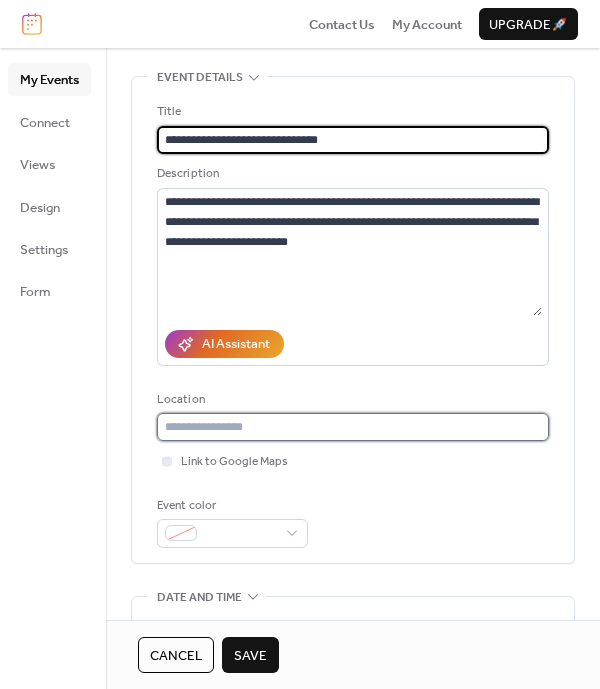click at bounding box center [353, 427] 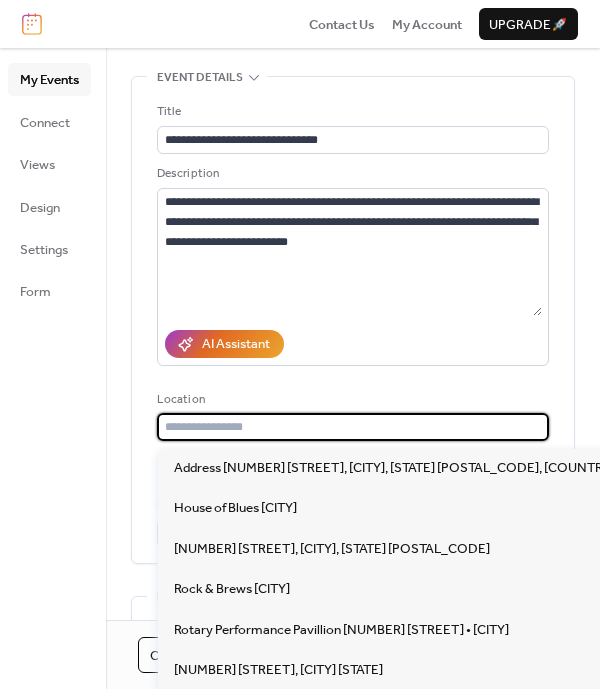 paste on "**********" 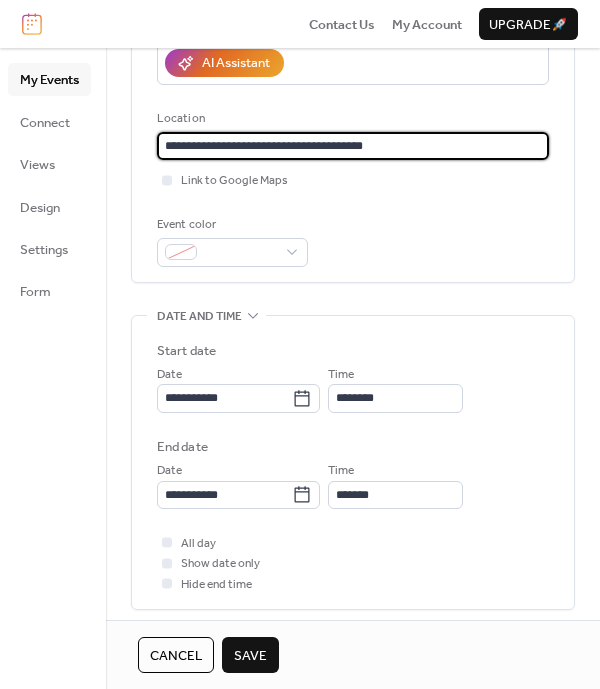 scroll, scrollTop: 417, scrollLeft: 0, axis: vertical 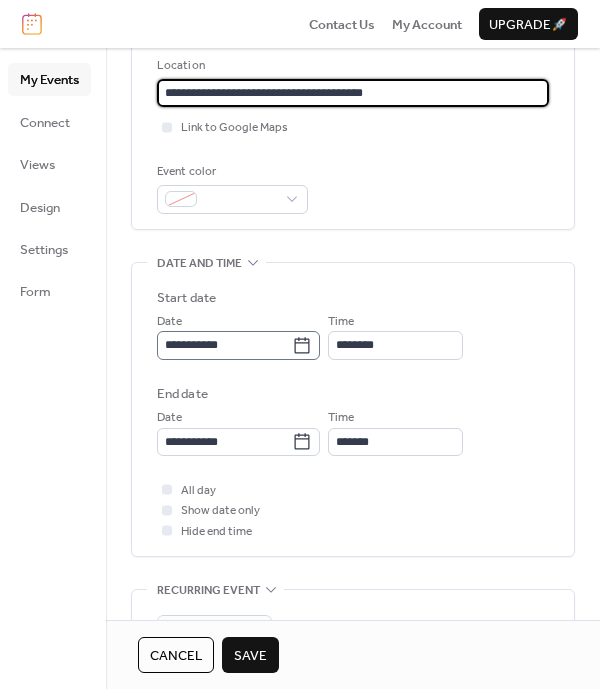 type on "**********" 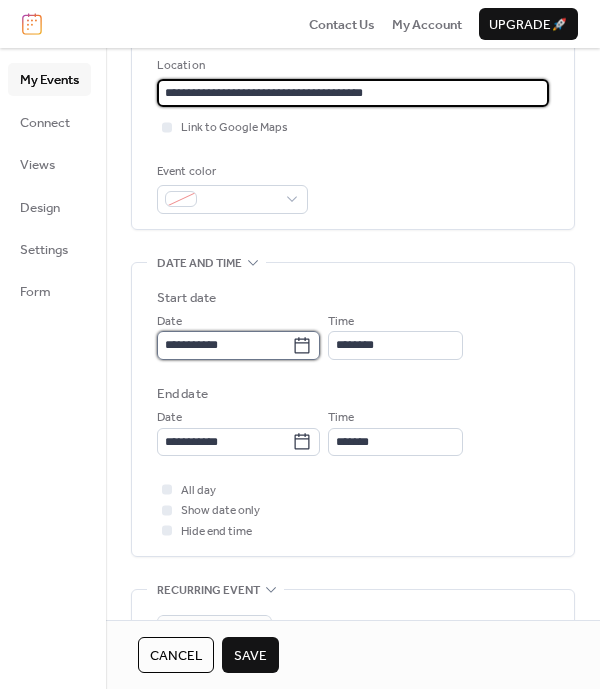 click on "**********" at bounding box center (224, 345) 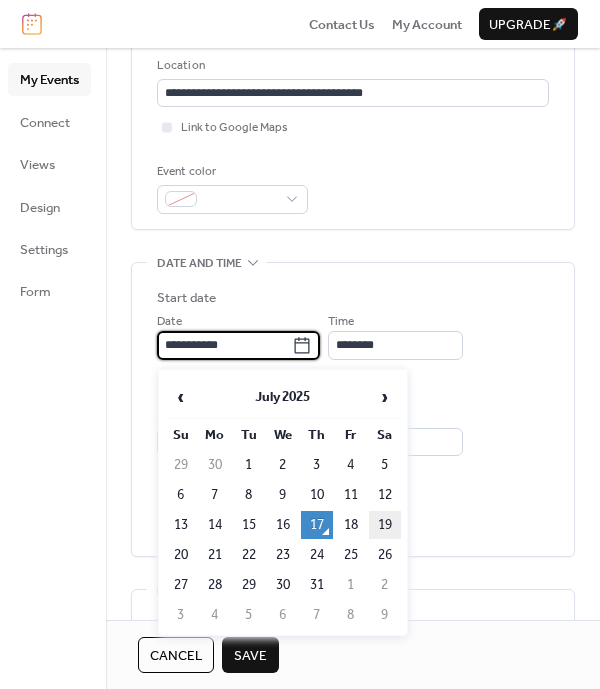click on "19" at bounding box center (385, 525) 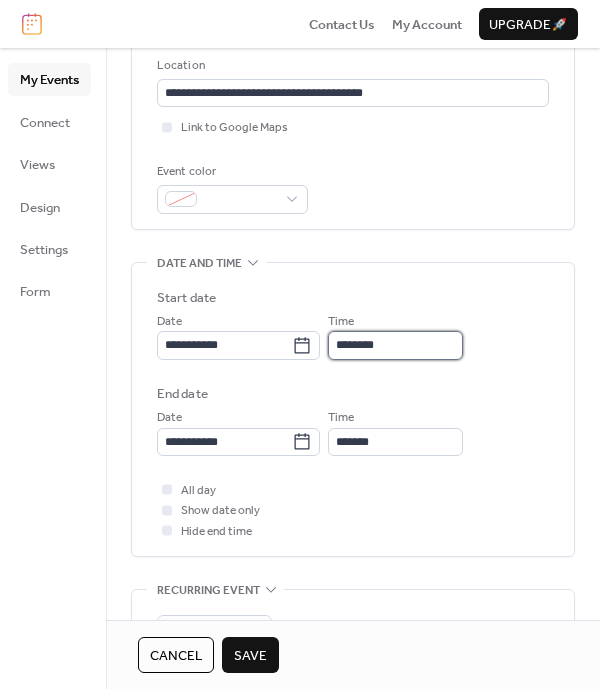 click on "********" at bounding box center (395, 345) 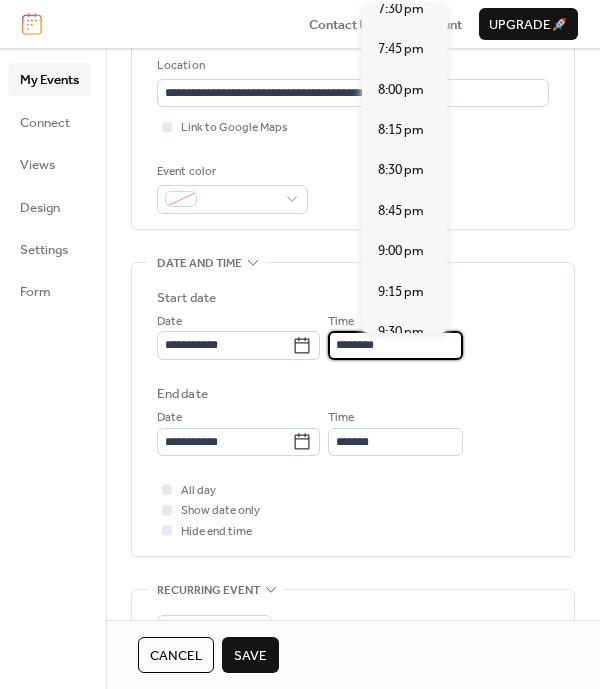 scroll, scrollTop: 2813, scrollLeft: 0, axis: vertical 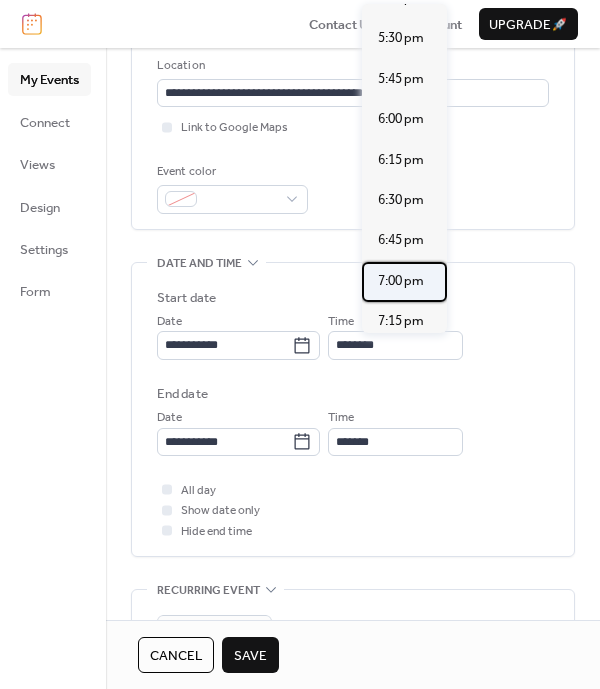 click on "7:00 pm" at bounding box center [401, 281] 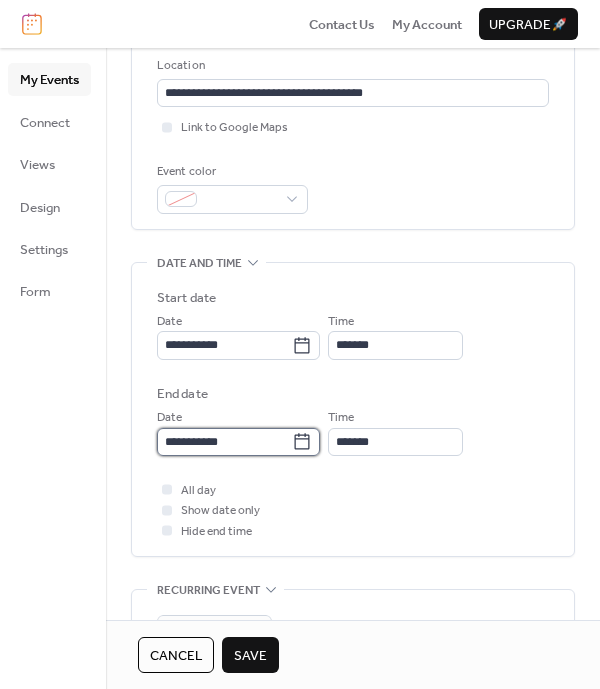 click on "**********" at bounding box center [224, 442] 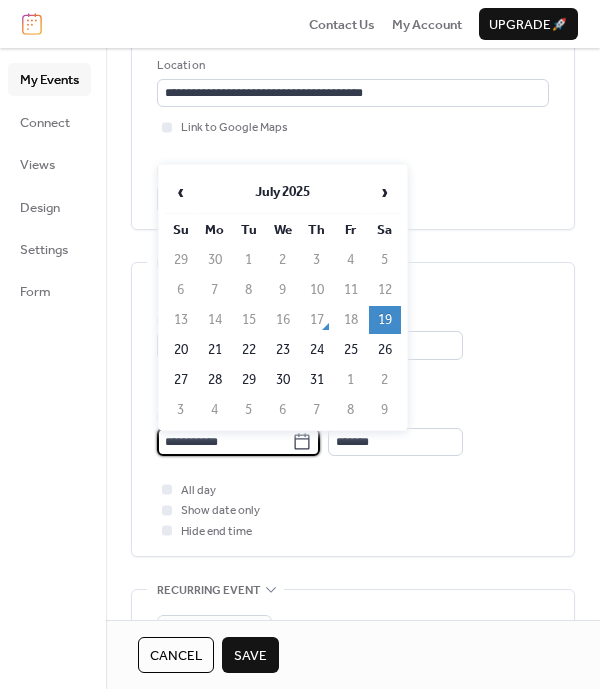 click on "All day Show date only Hide end time" at bounding box center (353, 510) 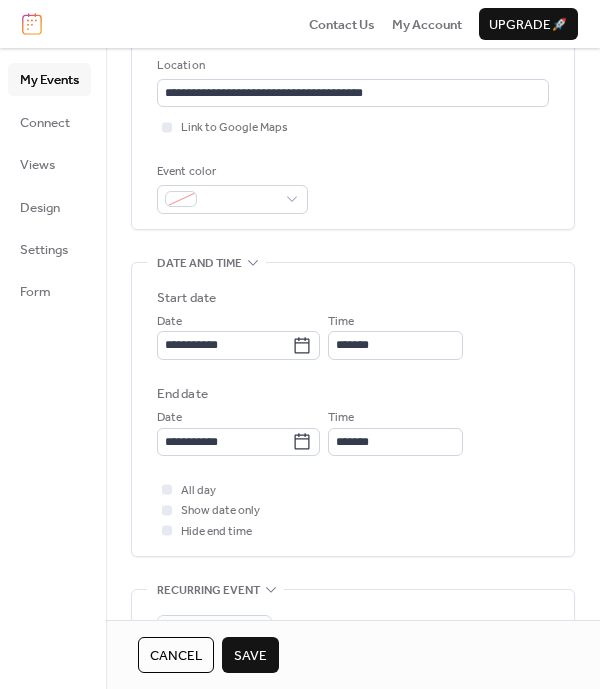 click on "**********" at bounding box center [353, 415] 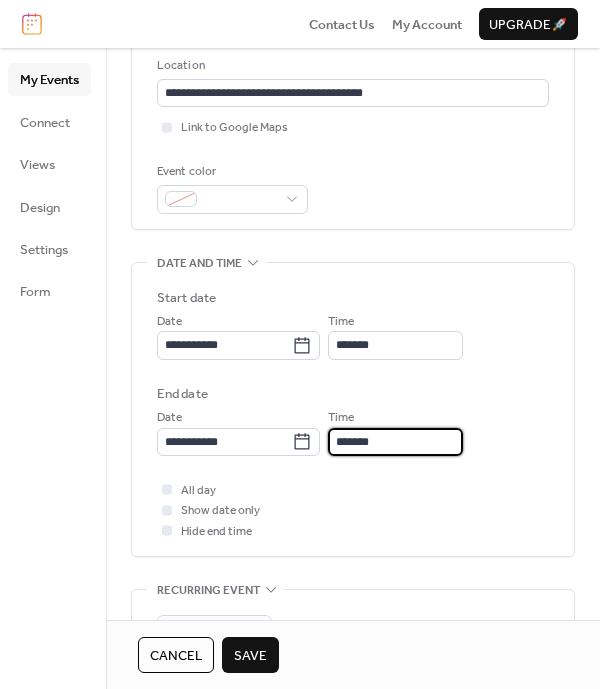 click on "*******" at bounding box center [395, 442] 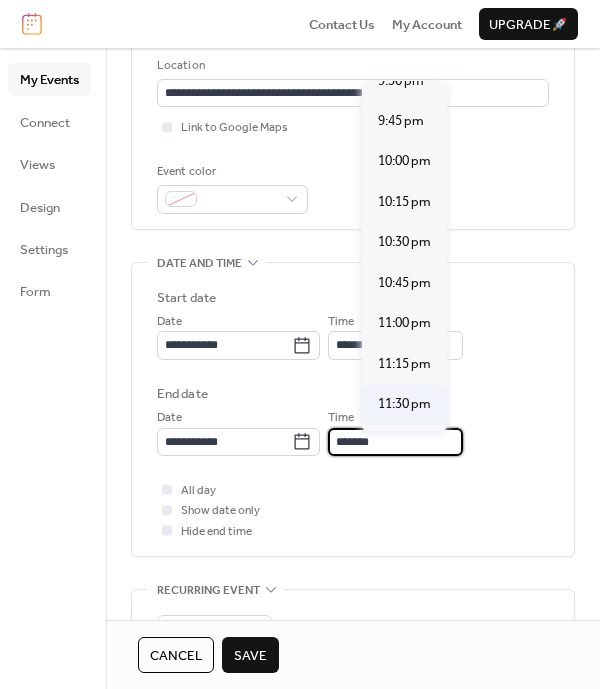 scroll, scrollTop: 391, scrollLeft: 0, axis: vertical 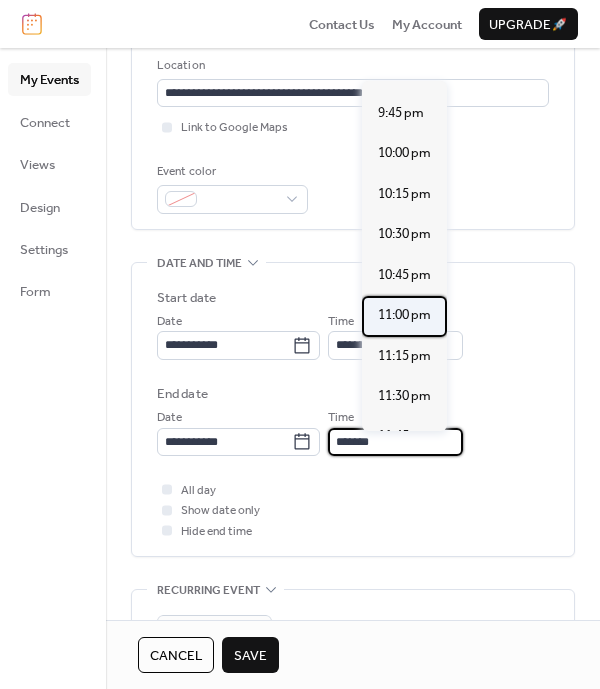 click on "11:00 pm" at bounding box center (404, 315) 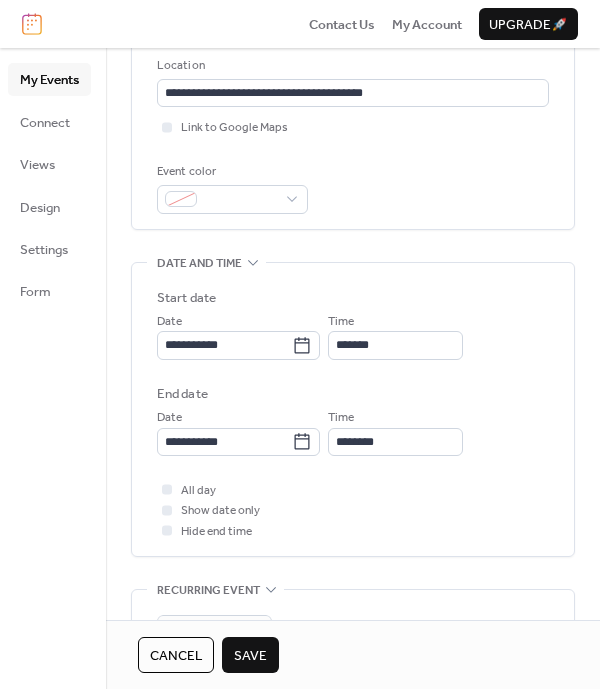 click on "All day Show date only Hide end time" at bounding box center [353, 510] 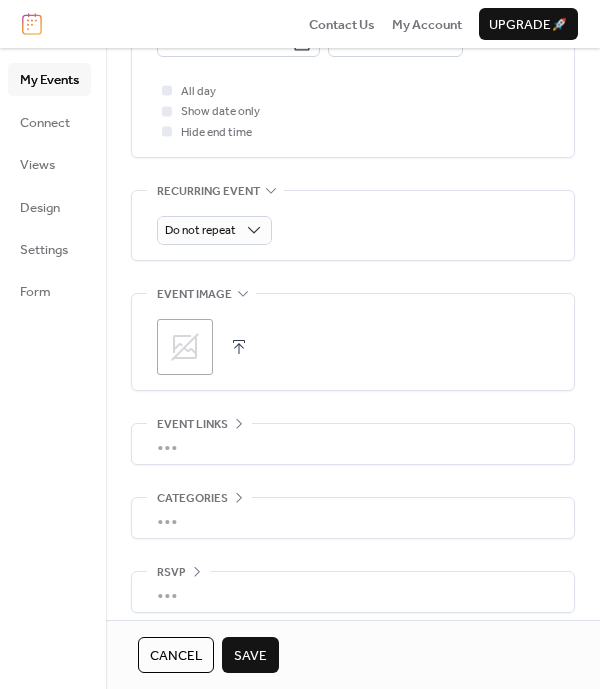 scroll, scrollTop: 833, scrollLeft: 0, axis: vertical 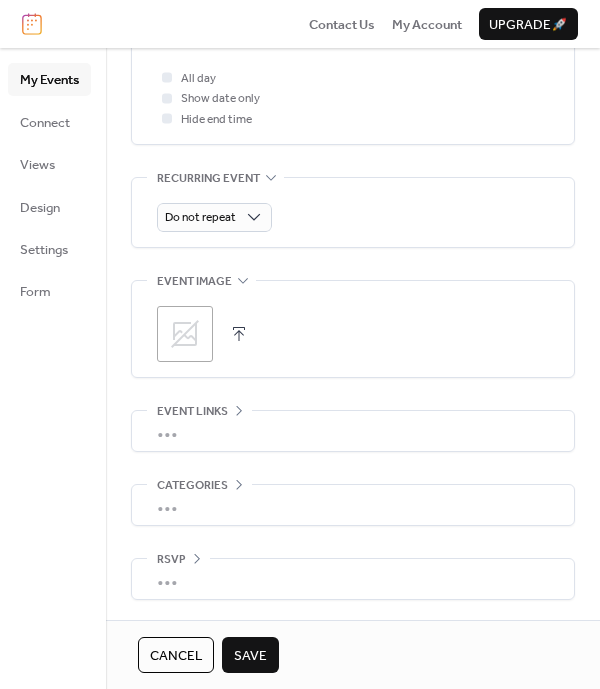 click on "•••" at bounding box center (353, 431) 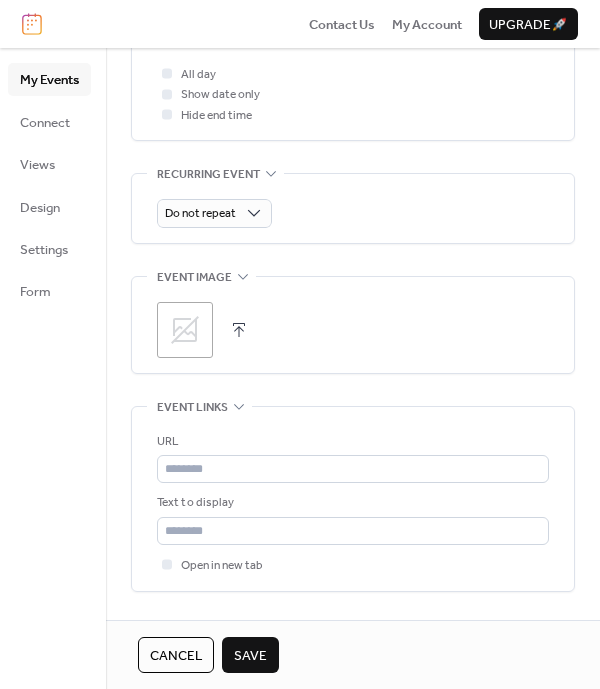 scroll, scrollTop: 831, scrollLeft: 0, axis: vertical 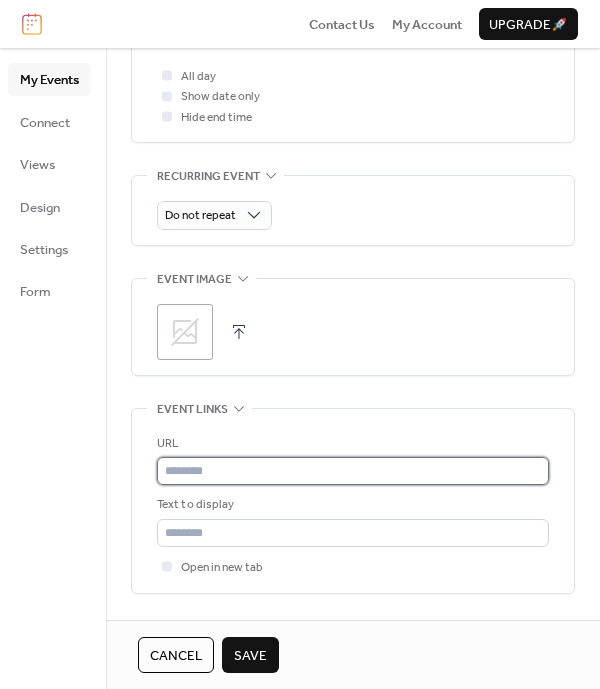 click at bounding box center [353, 471] 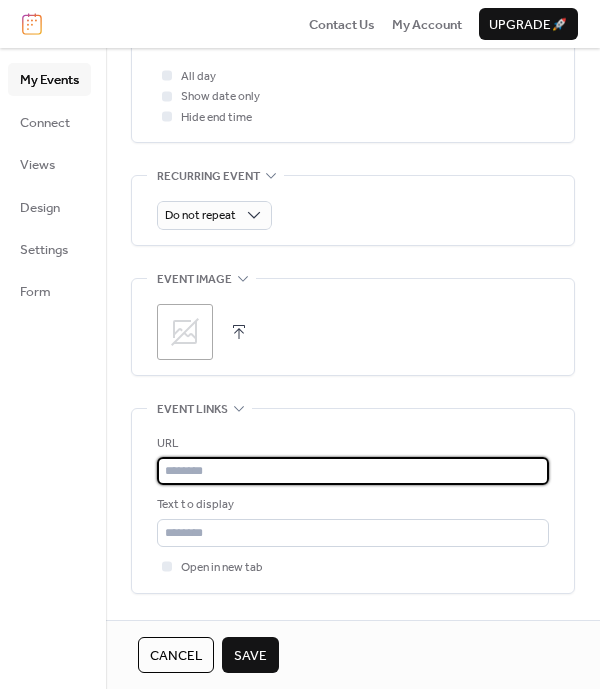 paste on "**********" 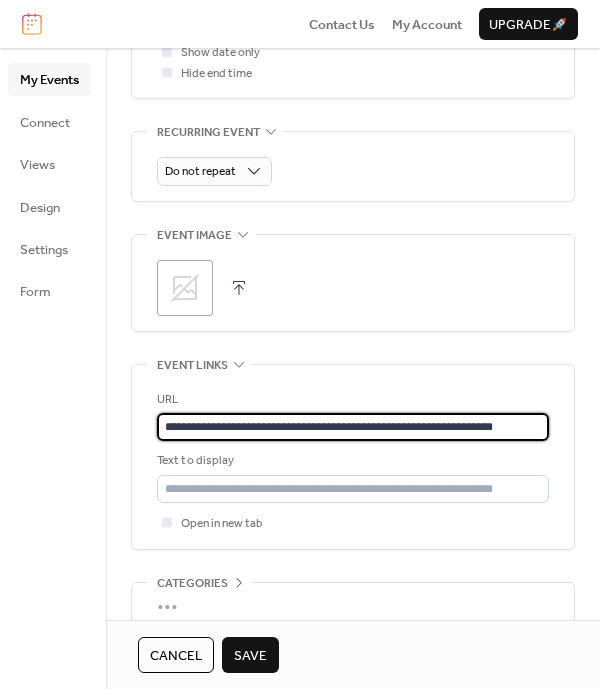 scroll, scrollTop: 981, scrollLeft: 0, axis: vertical 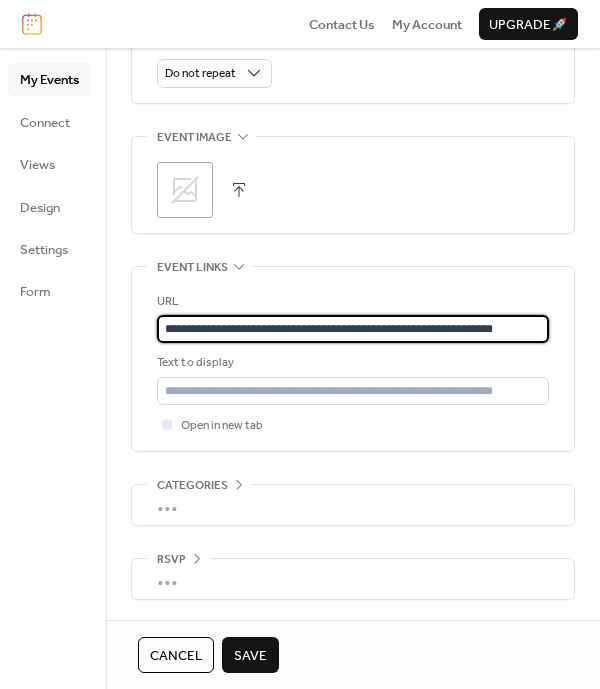 type on "**********" 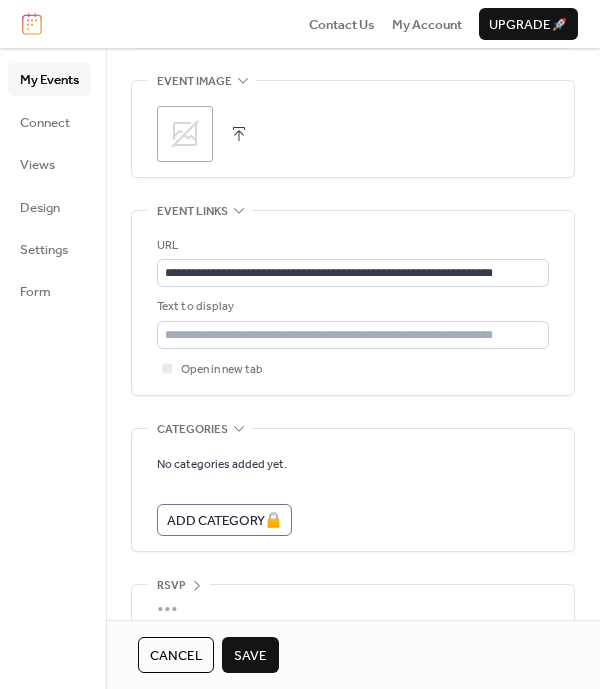 scroll, scrollTop: 1063, scrollLeft: 0, axis: vertical 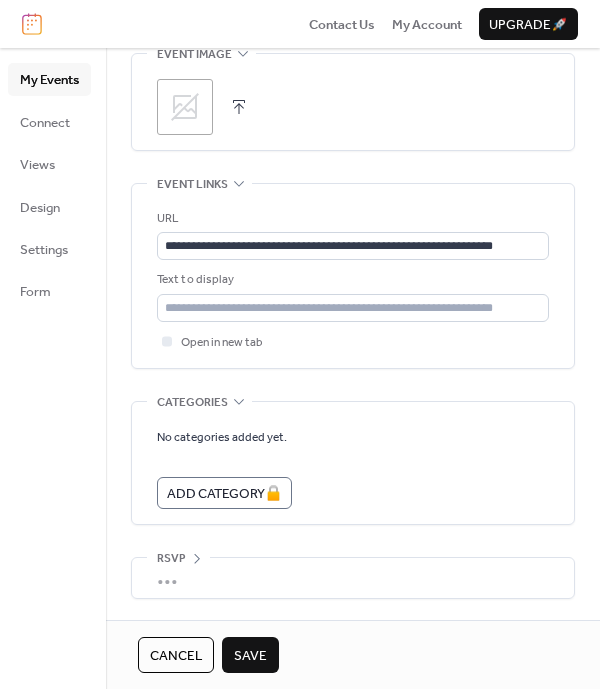 click on "Save" at bounding box center [250, 656] 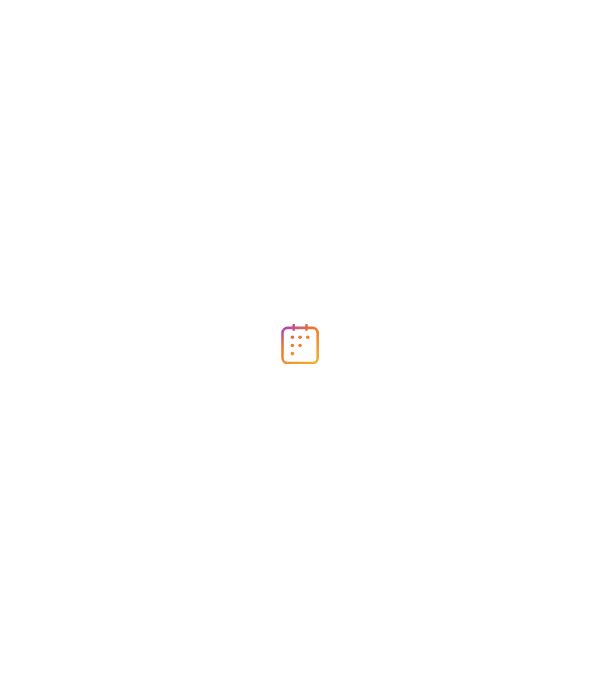 scroll, scrollTop: 0, scrollLeft: 0, axis: both 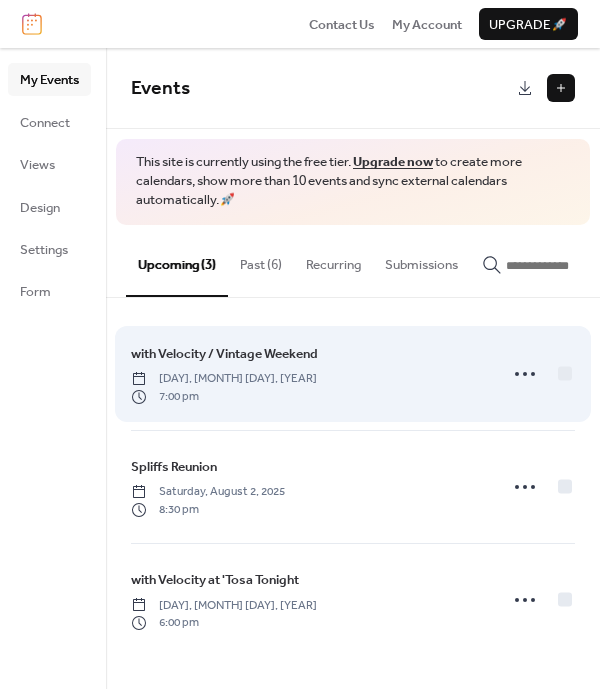 click on "with Velocity / Vintage Weekend [DAY], [MONTH] [DAY], [YEAR] [TIME]" at bounding box center (308, 374) 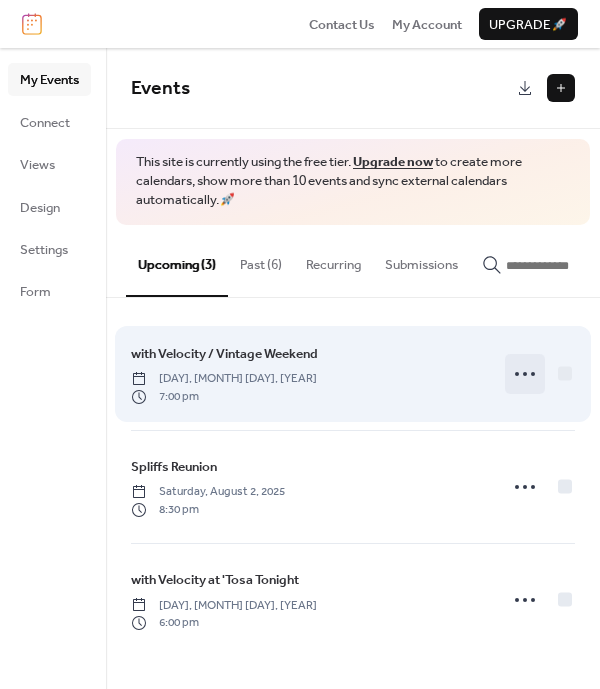 click 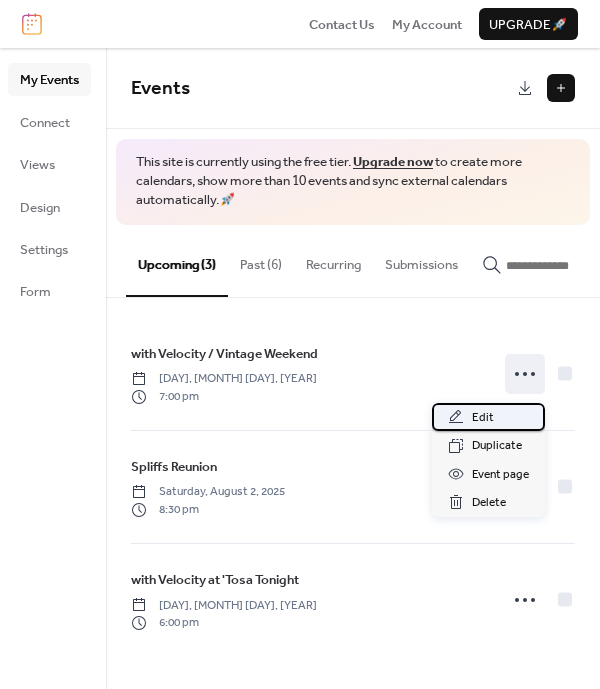 click on "Edit" at bounding box center [488, 417] 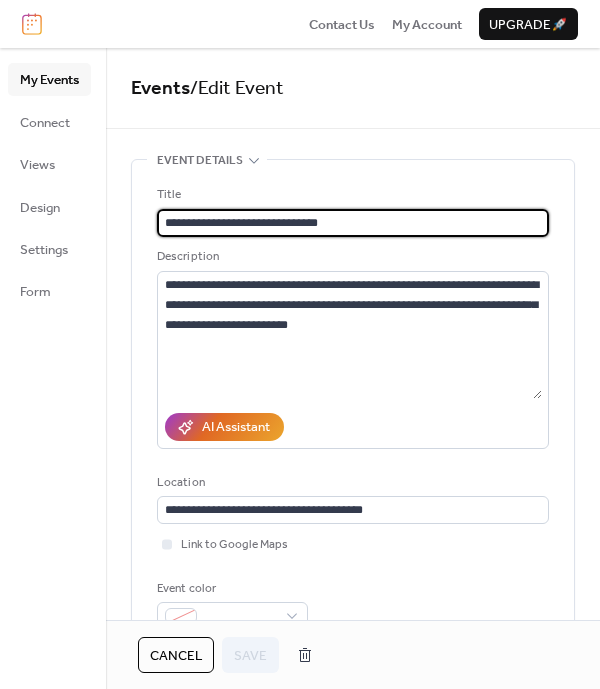 click on "**********" at bounding box center [353, 223] 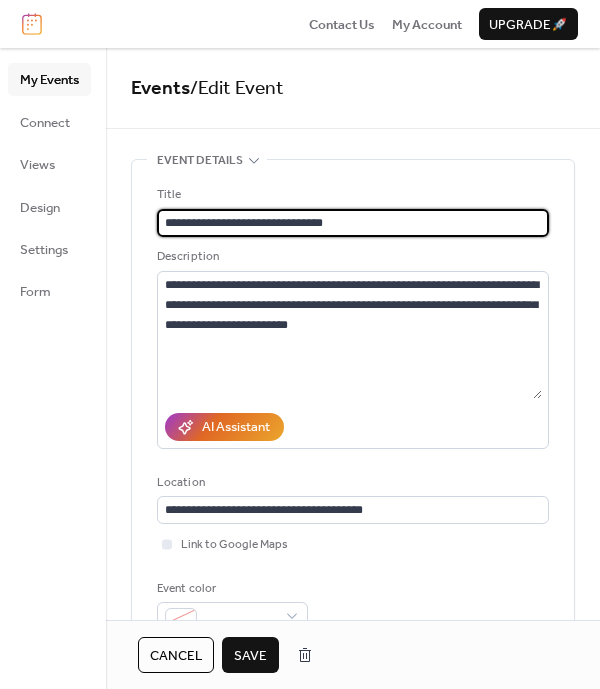 type on "**********" 